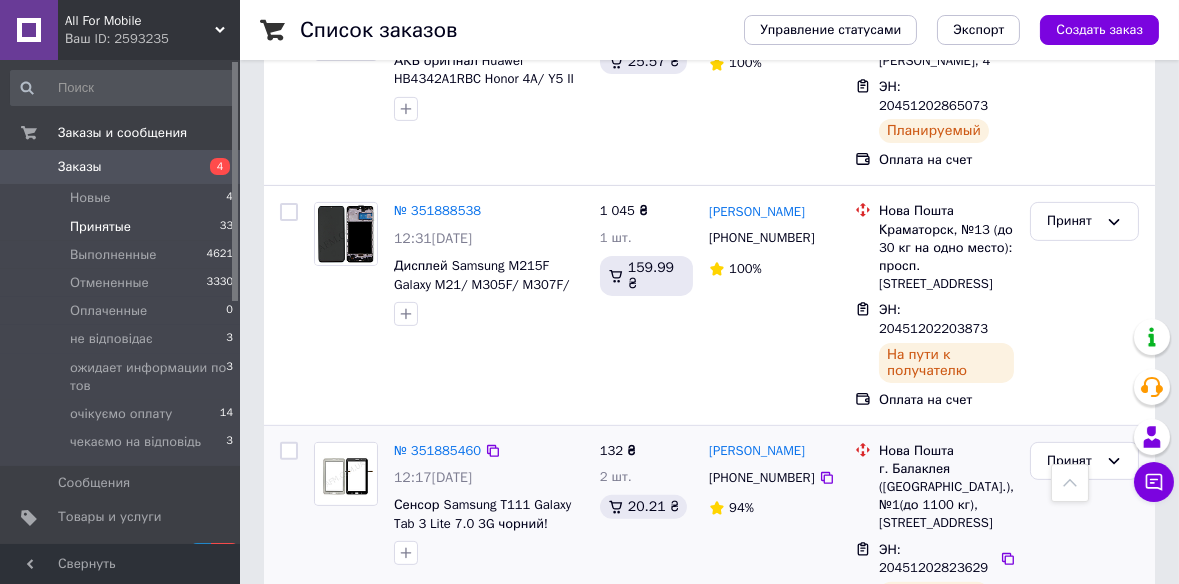 scroll, scrollTop: 1454, scrollLeft: 0, axis: vertical 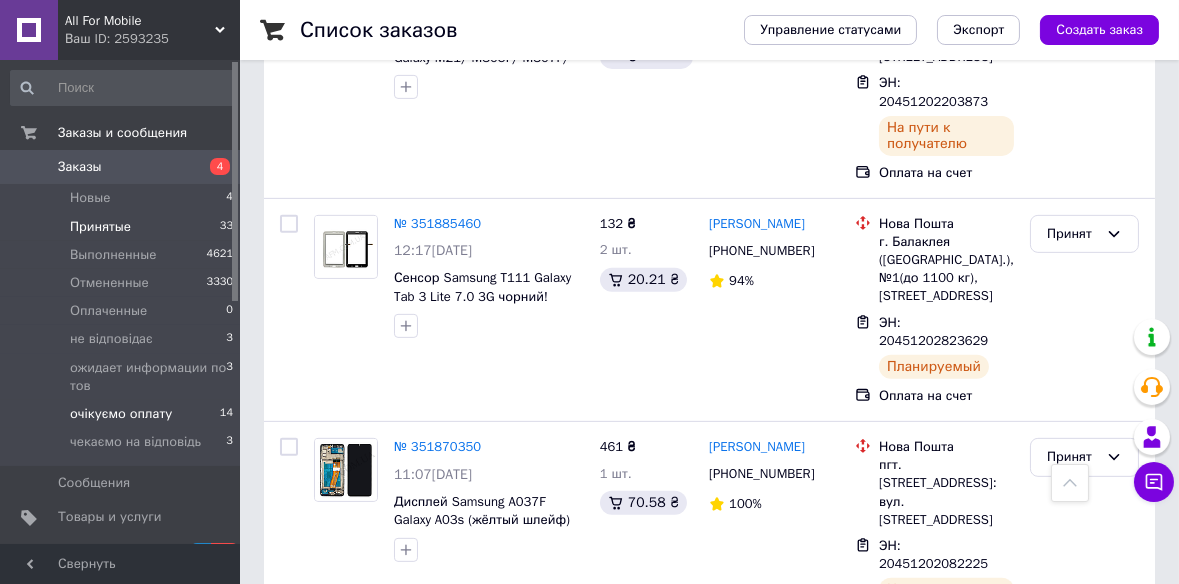 click on "очікуємо оплату" at bounding box center [121, 414] 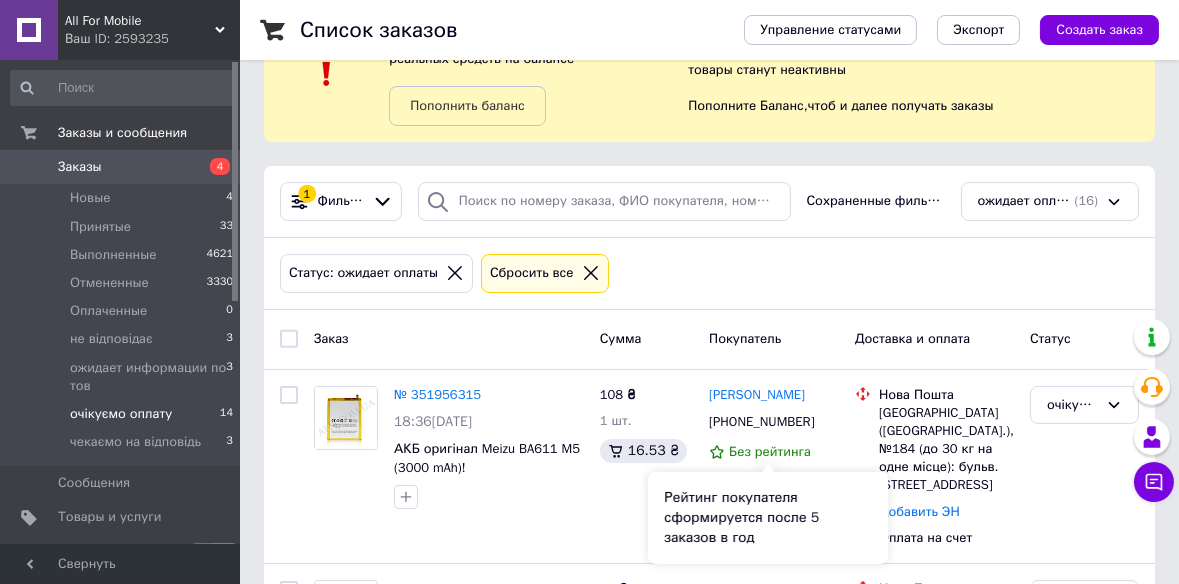 scroll, scrollTop: 181, scrollLeft: 0, axis: vertical 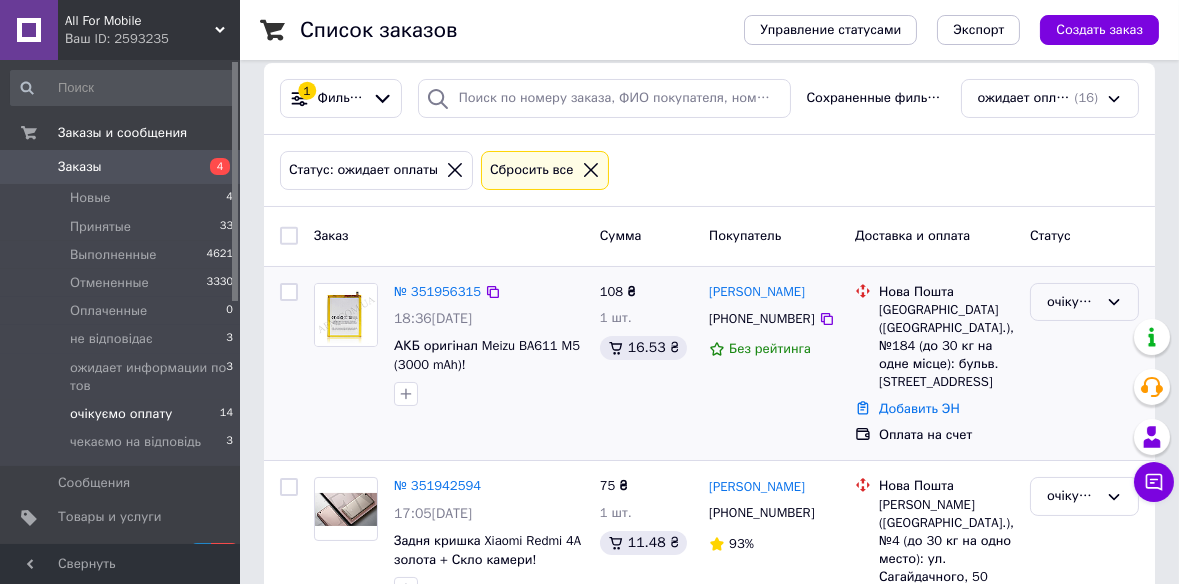 click on "очікуємо оплату" at bounding box center [1072, 302] 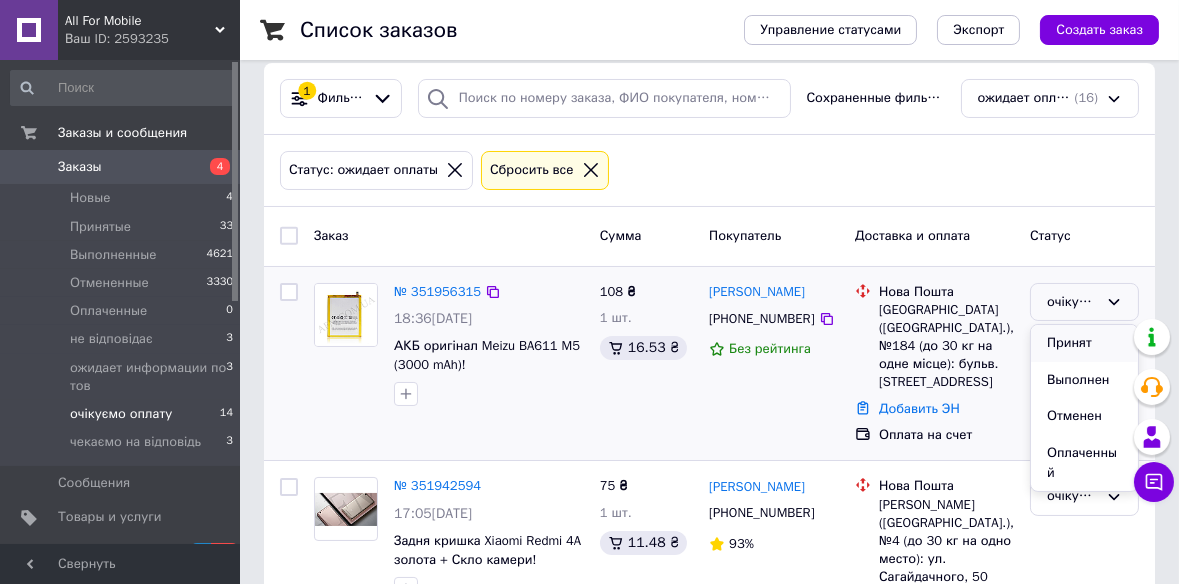 click on "Принят" at bounding box center (1084, 343) 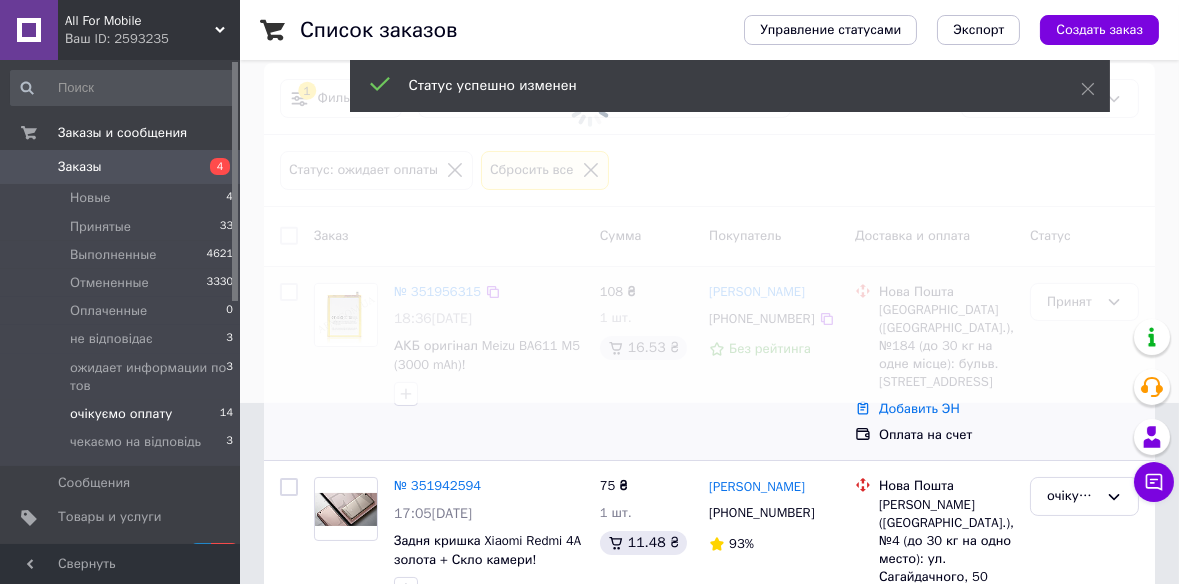 drag, startPoint x: 463, startPoint y: 293, endPoint x: 431, endPoint y: 295, distance: 32.06244 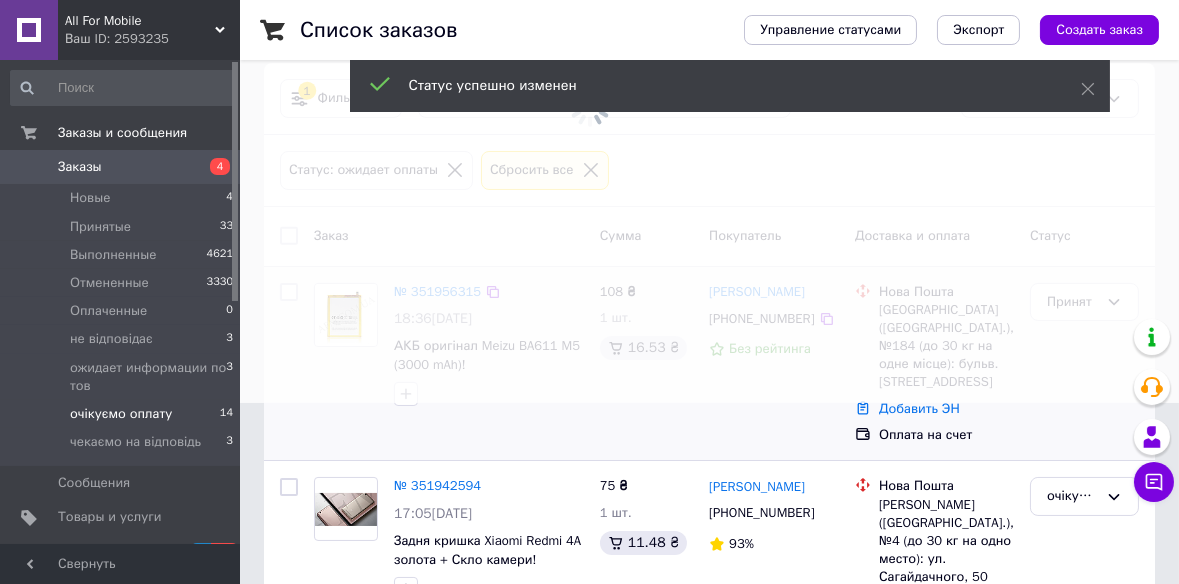 click at bounding box center [589, 111] 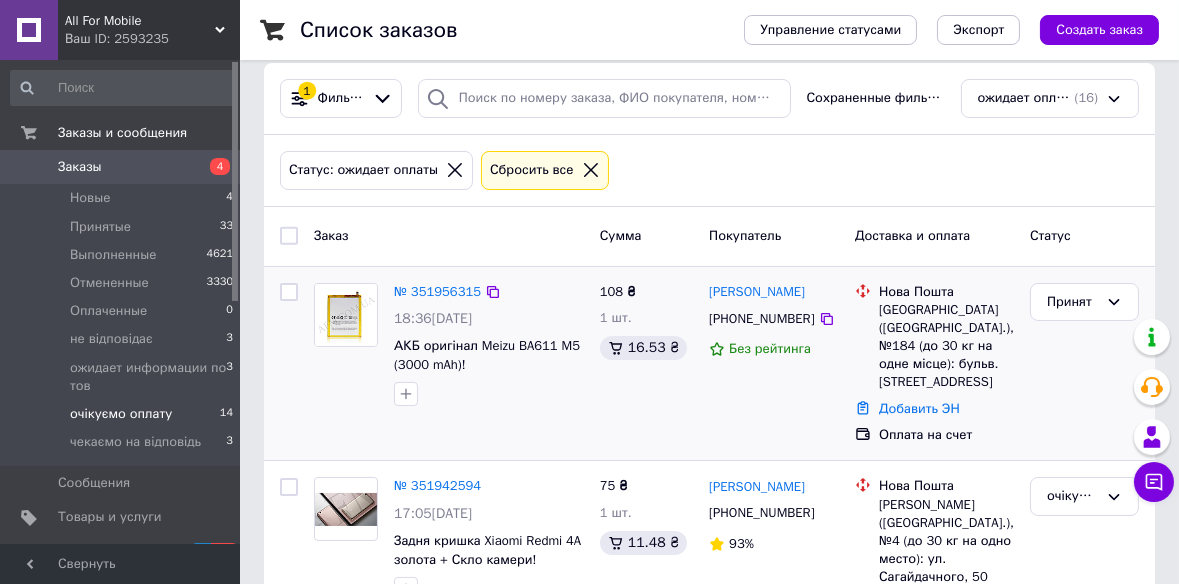 click on "№ 351956315" at bounding box center (437, 291) 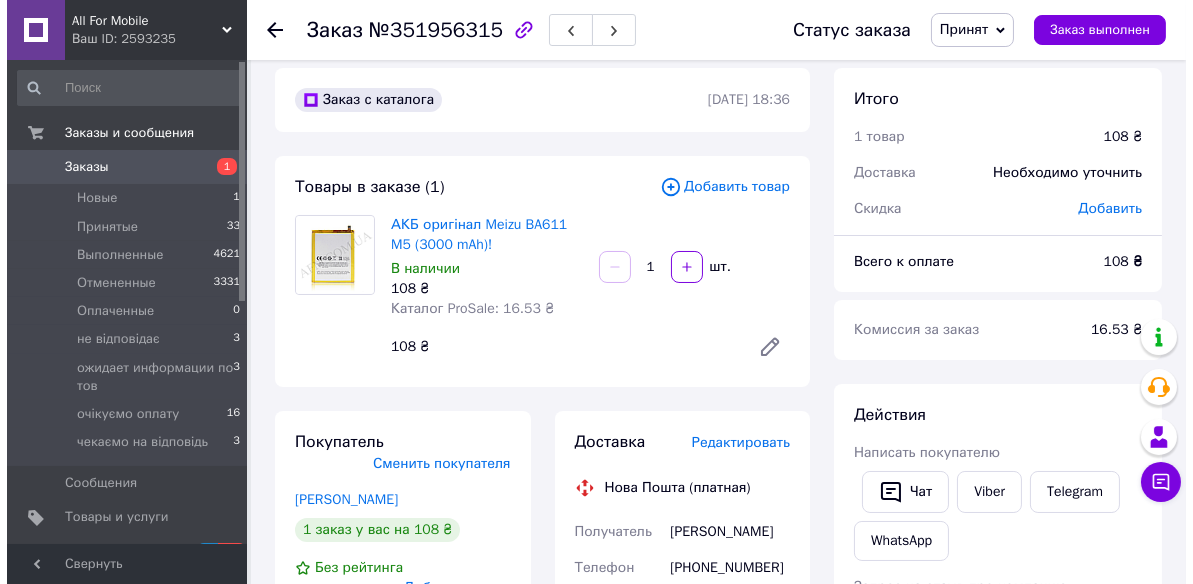scroll, scrollTop: 0, scrollLeft: 0, axis: both 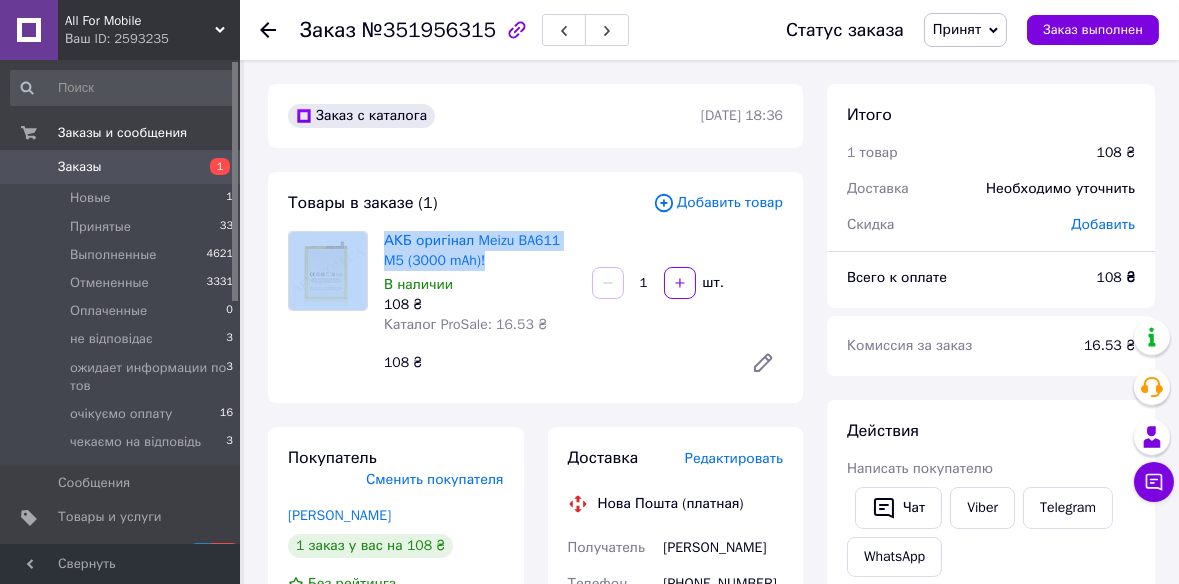drag, startPoint x: 374, startPoint y: 233, endPoint x: 504, endPoint y: 256, distance: 132.01894 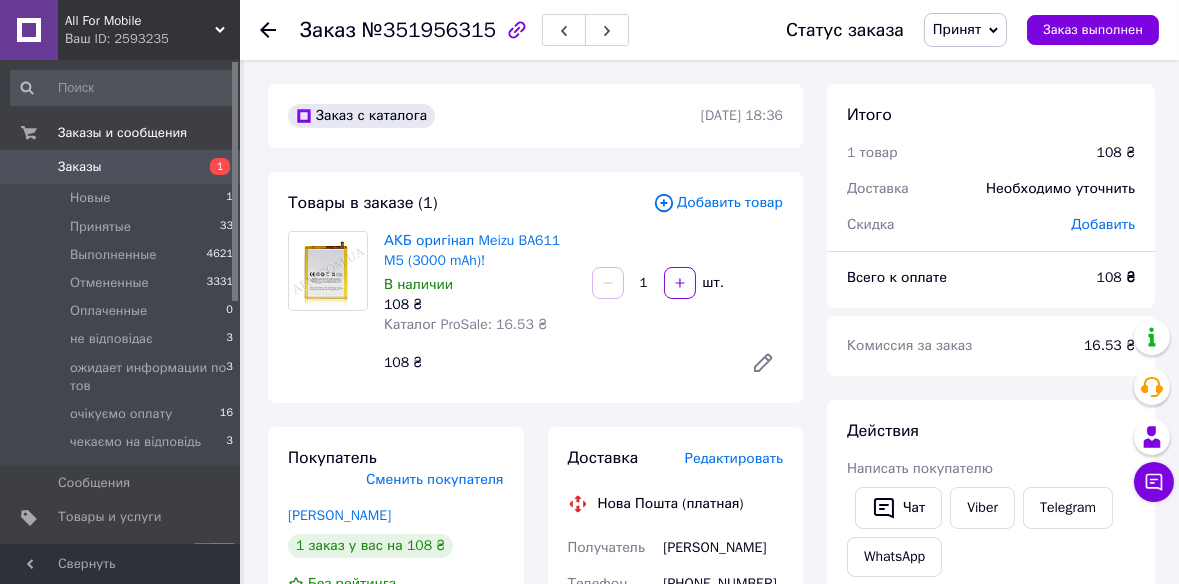 click on "Редактировать" at bounding box center [734, 458] 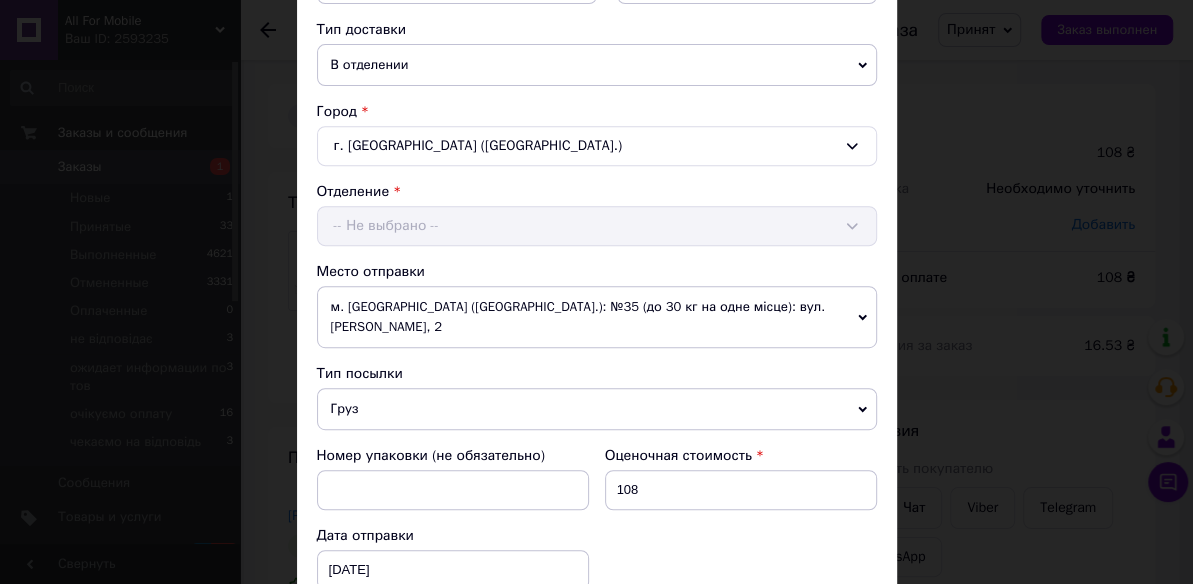 scroll, scrollTop: 454, scrollLeft: 0, axis: vertical 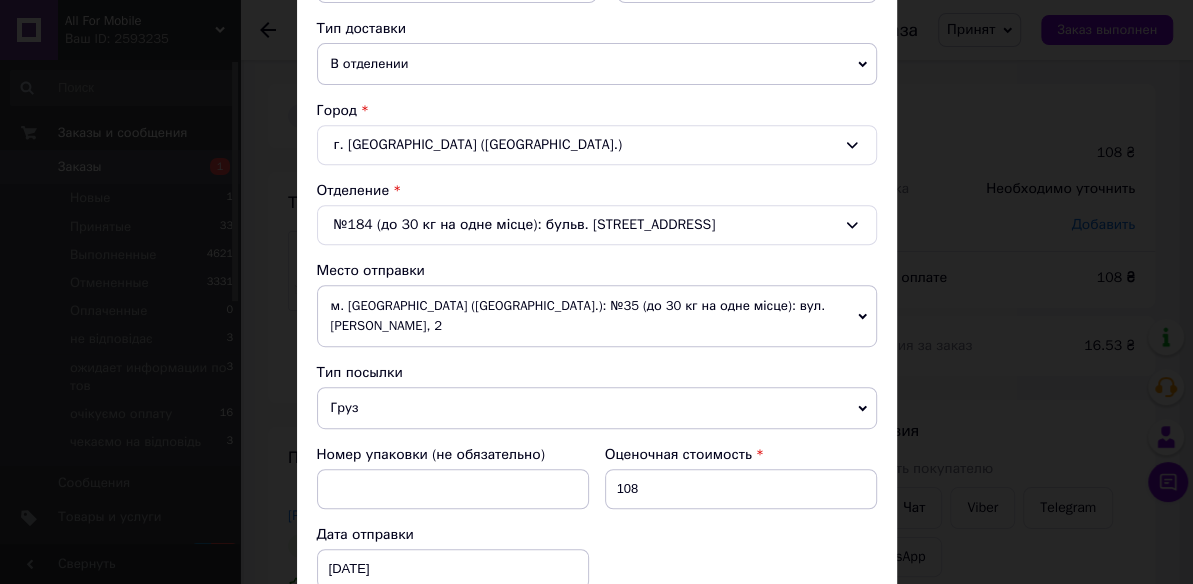 click on "Груз" at bounding box center [597, 408] 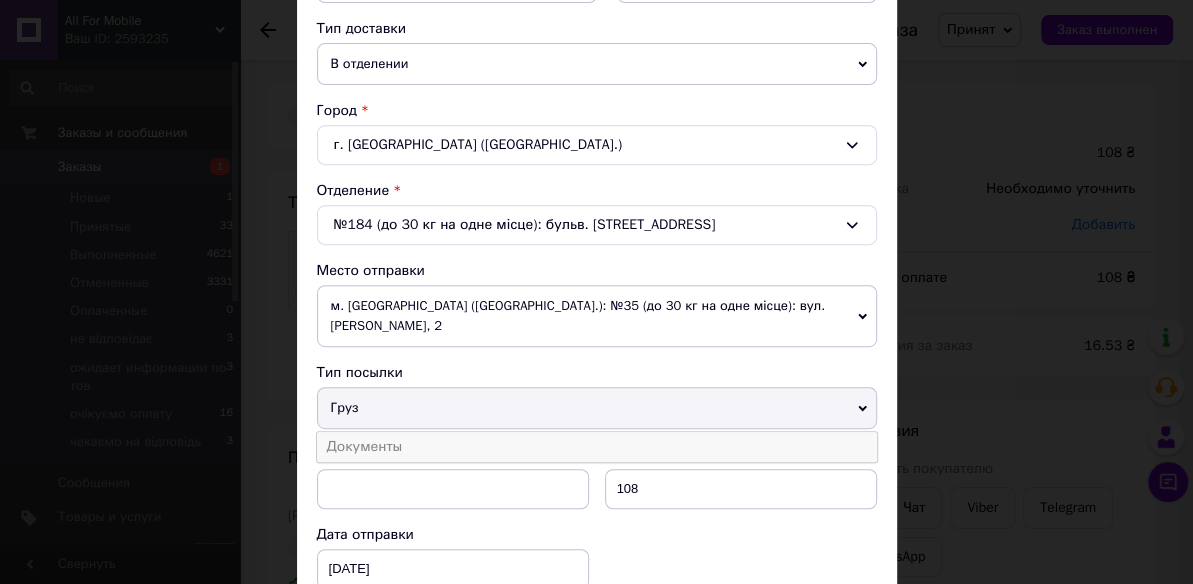 click on "Документы" at bounding box center [597, 447] 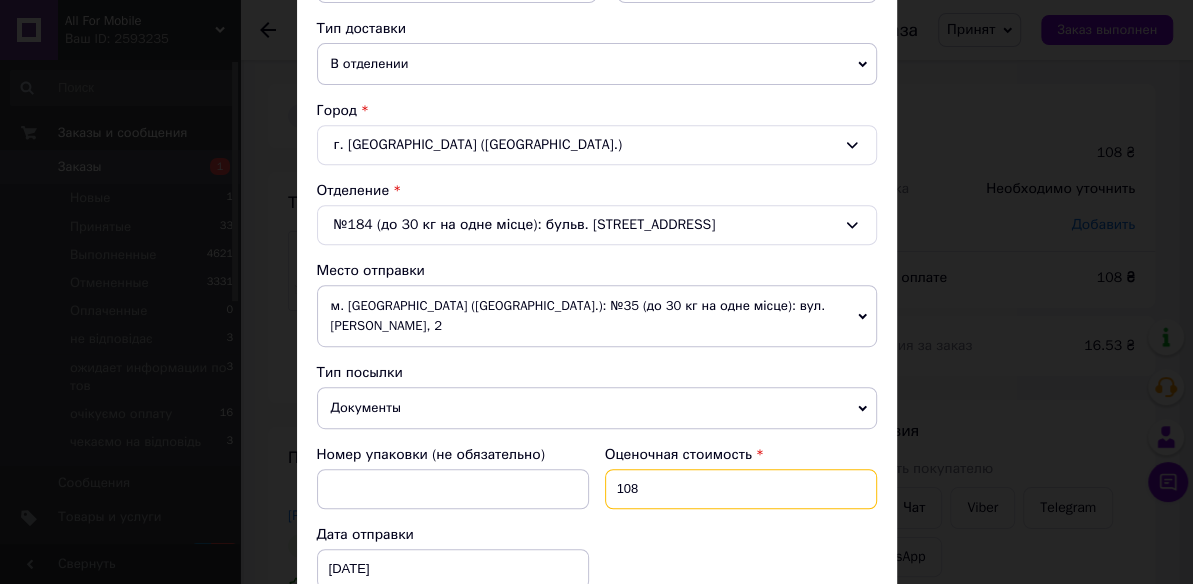 drag, startPoint x: 673, startPoint y: 465, endPoint x: 553, endPoint y: 447, distance: 121.34249 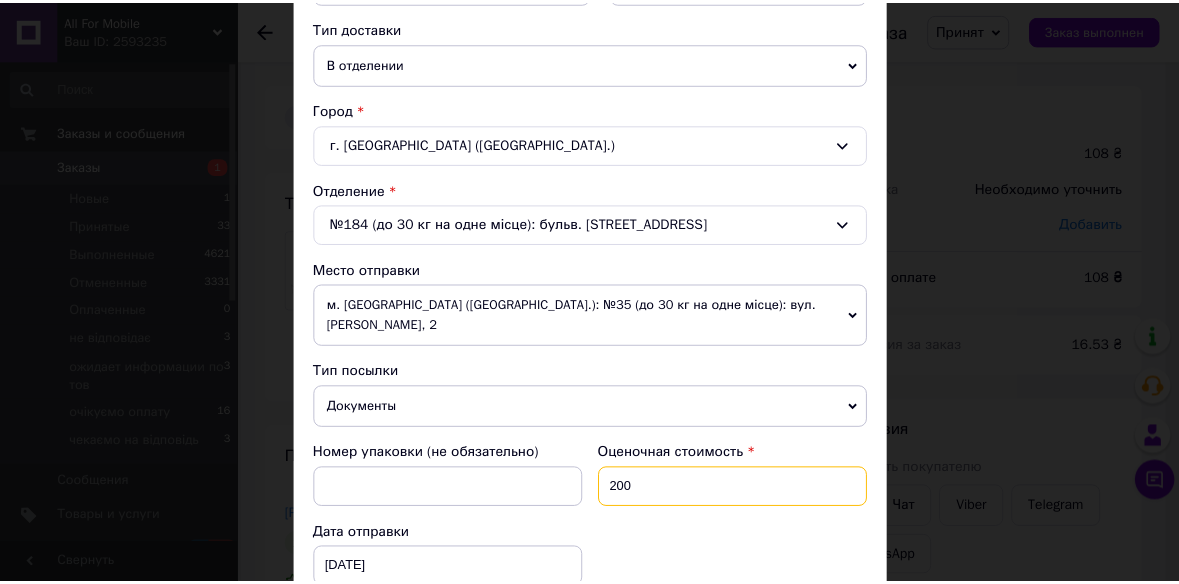 scroll, scrollTop: 797, scrollLeft: 0, axis: vertical 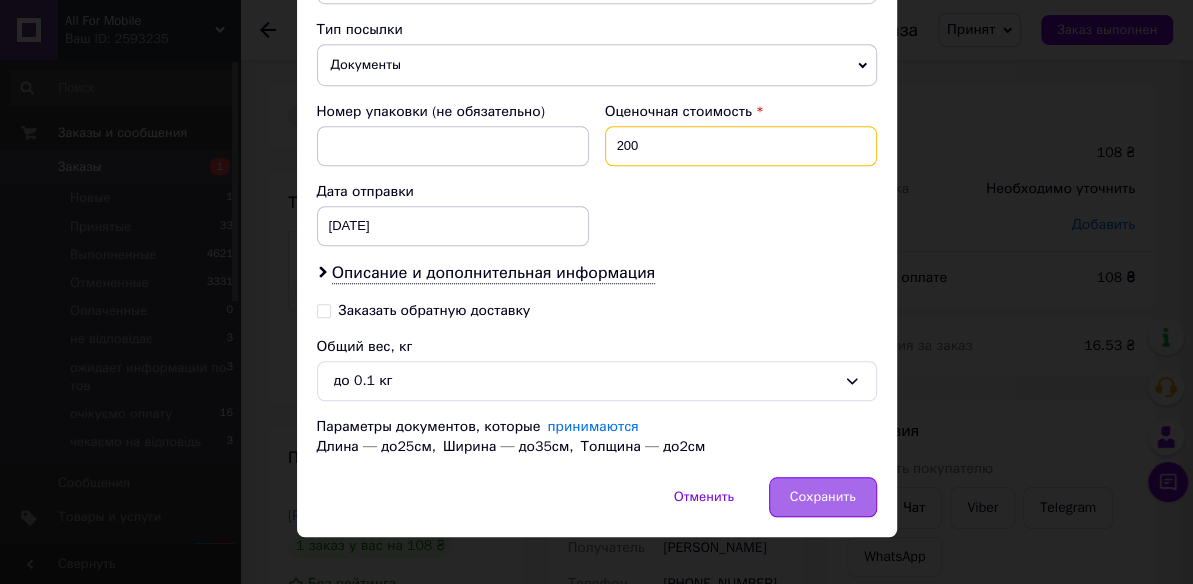 type on "200" 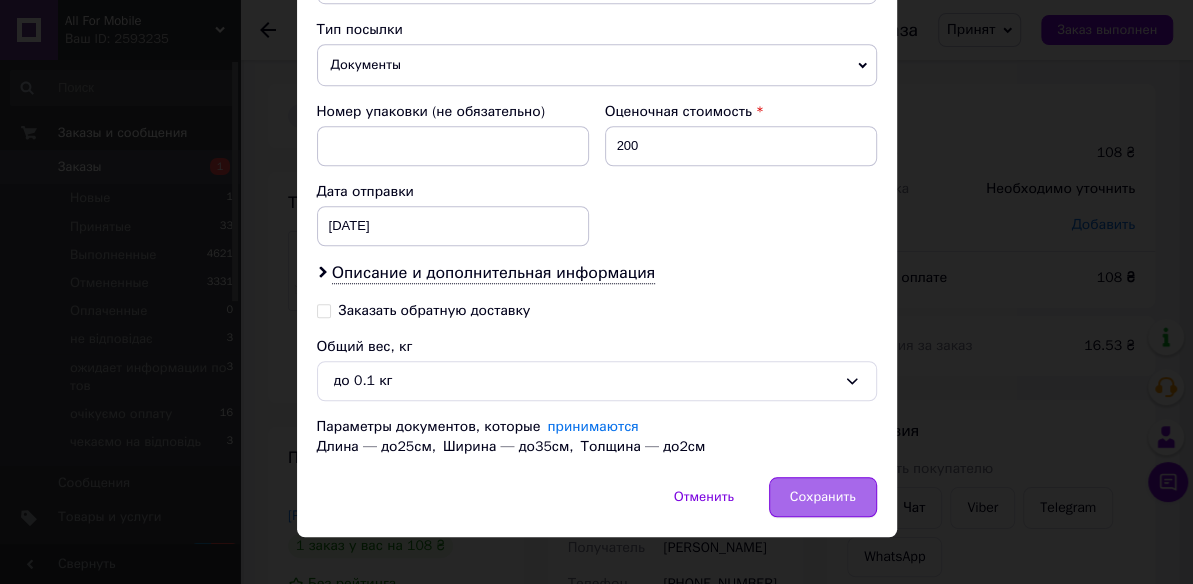 click on "Сохранить" at bounding box center [823, 497] 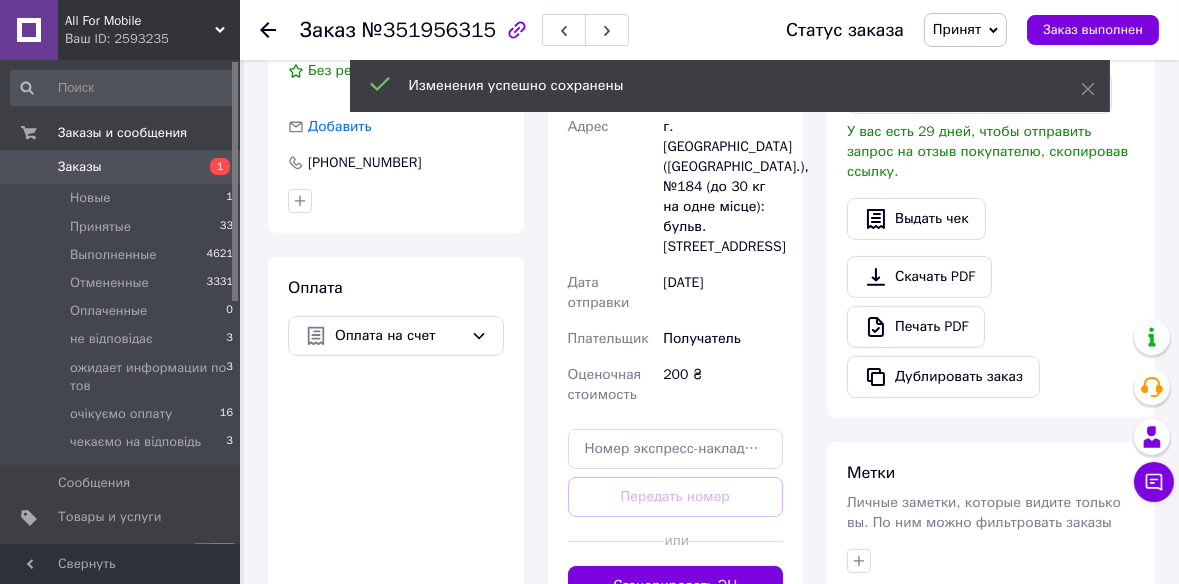 scroll, scrollTop: 545, scrollLeft: 0, axis: vertical 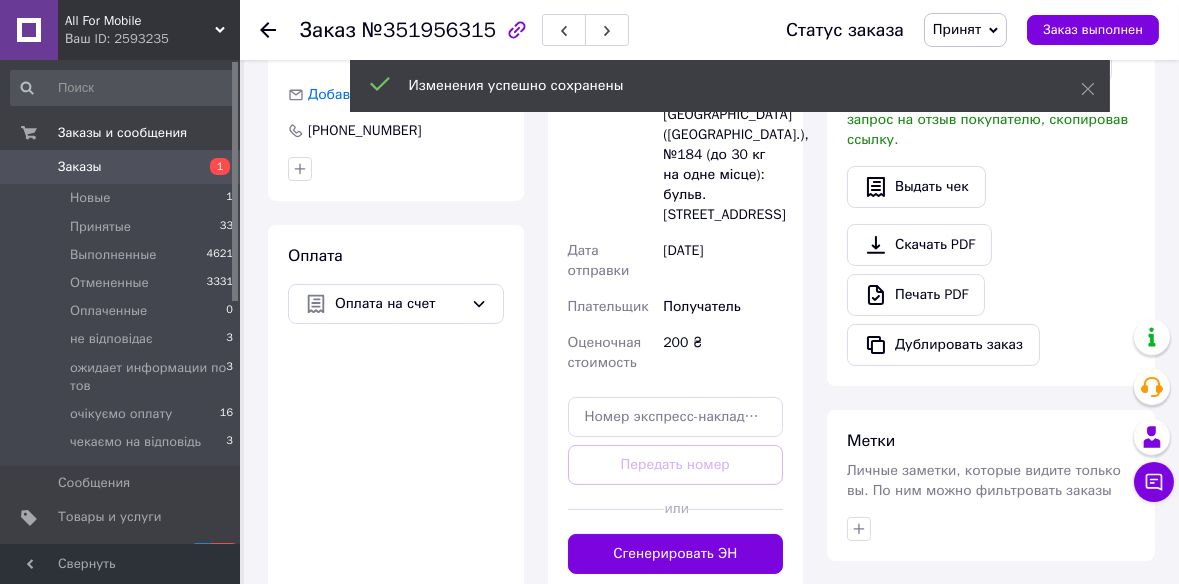 click on "Сгенерировать ЭН" at bounding box center [676, 554] 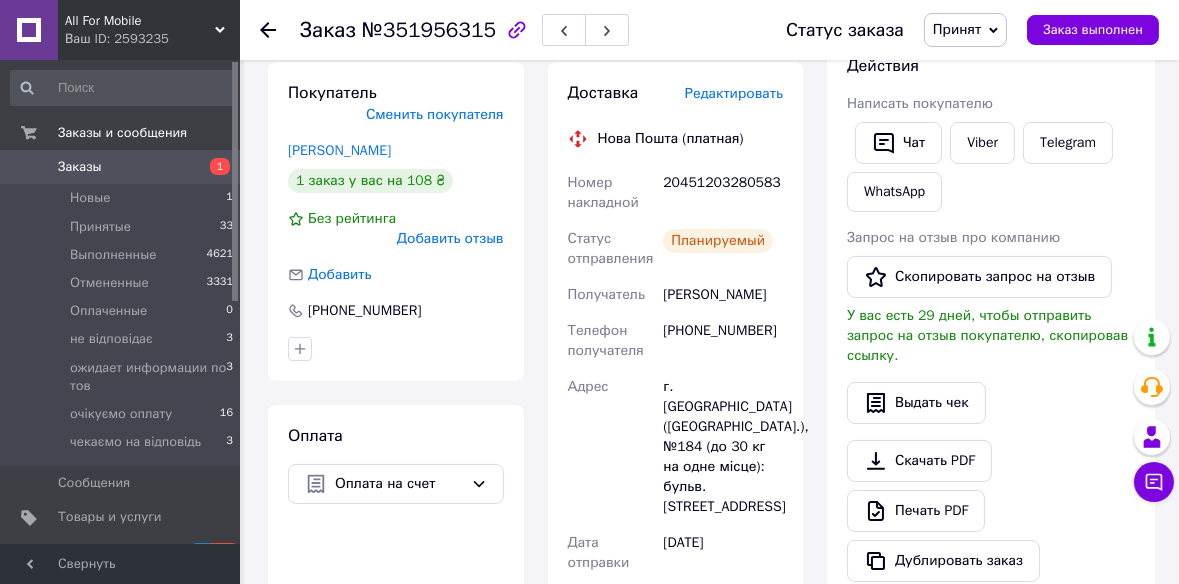 scroll, scrollTop: 363, scrollLeft: 0, axis: vertical 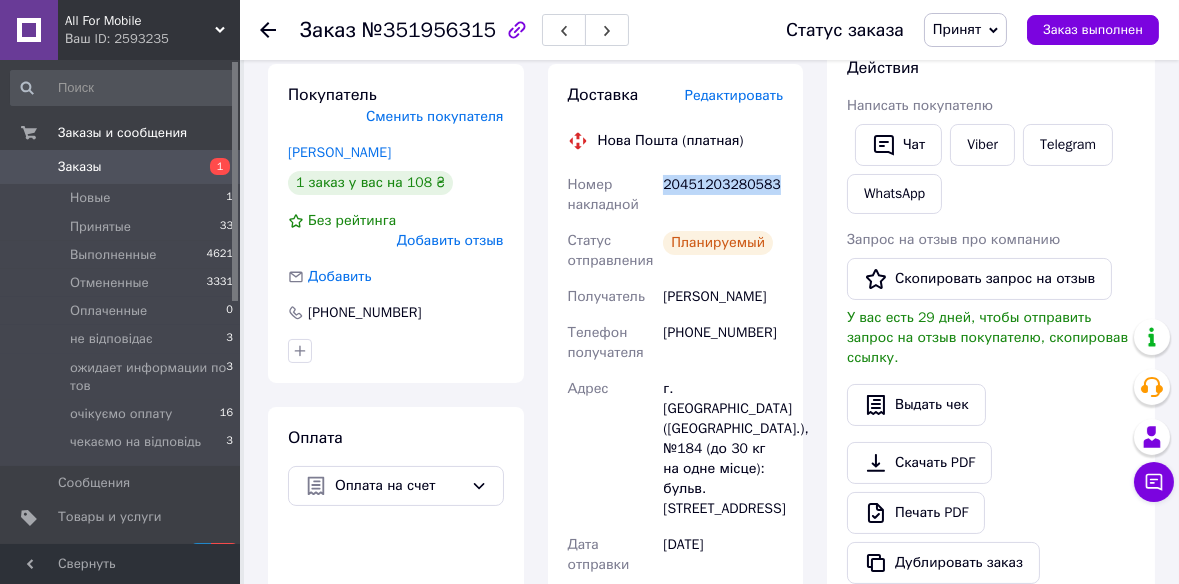drag, startPoint x: 665, startPoint y: 185, endPoint x: 788, endPoint y: 183, distance: 123.01626 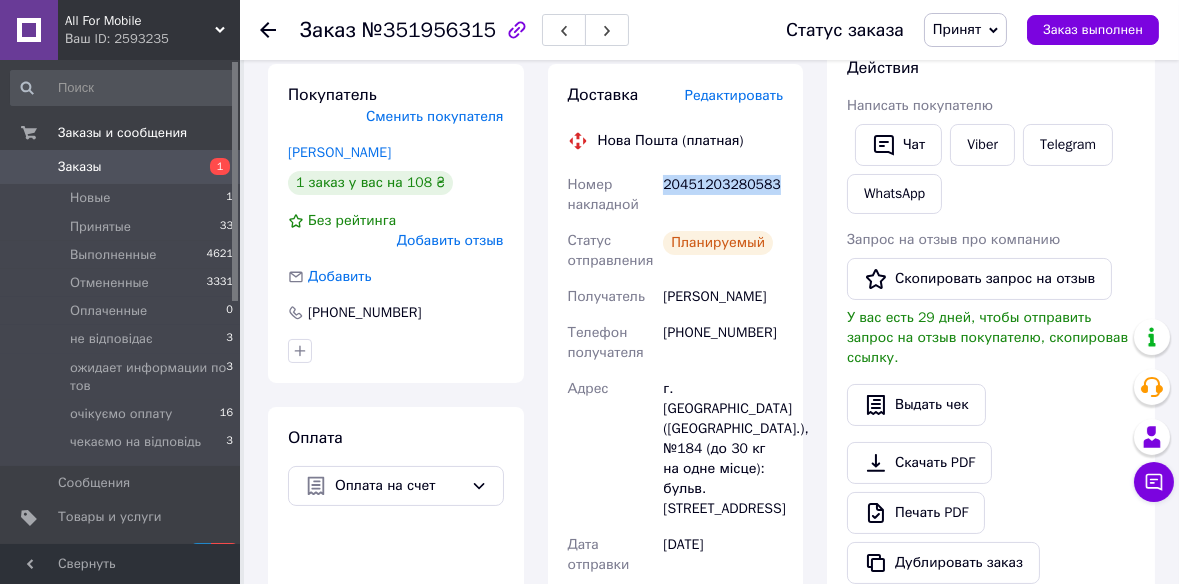 drag, startPoint x: 663, startPoint y: 290, endPoint x: 769, endPoint y: 297, distance: 106.23088 